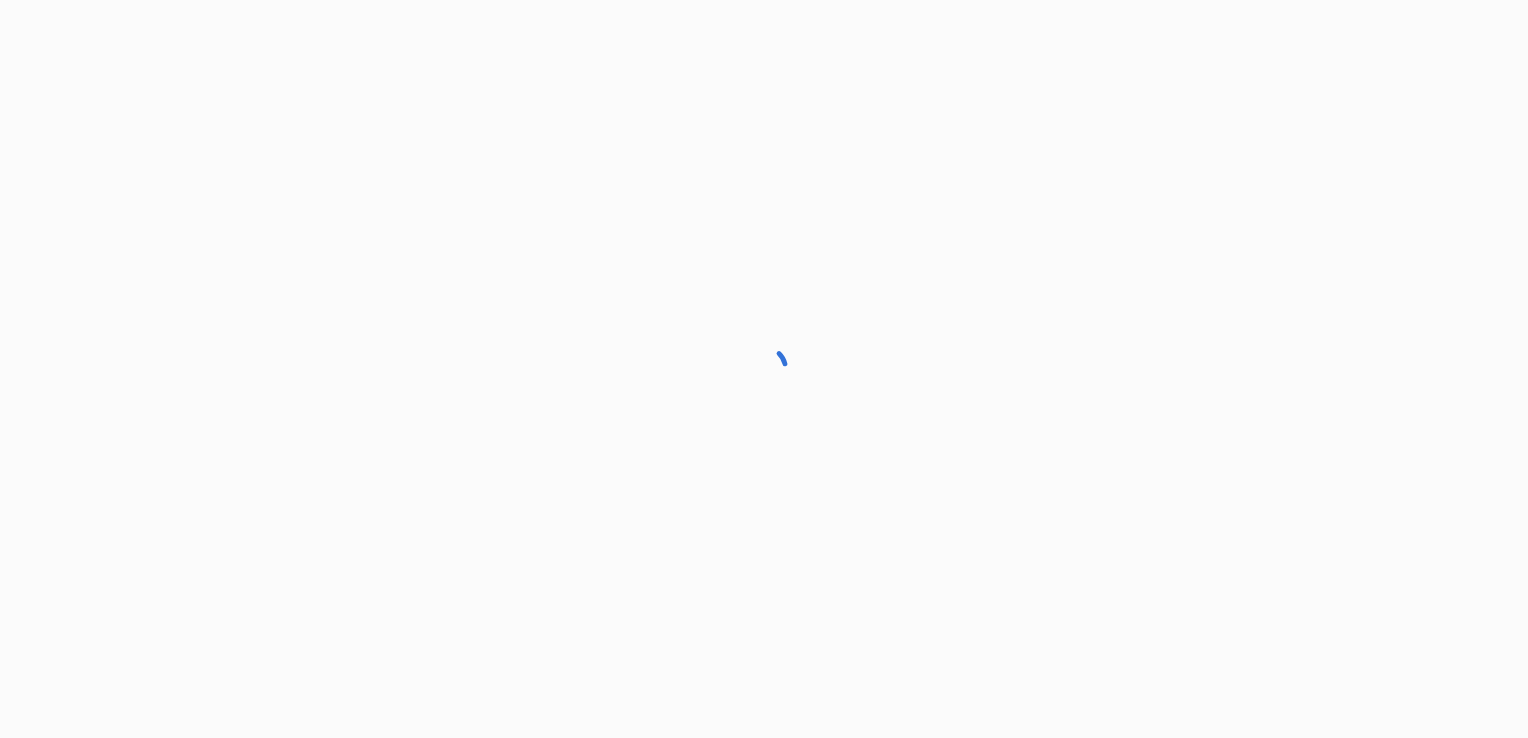 scroll, scrollTop: 0, scrollLeft: 0, axis: both 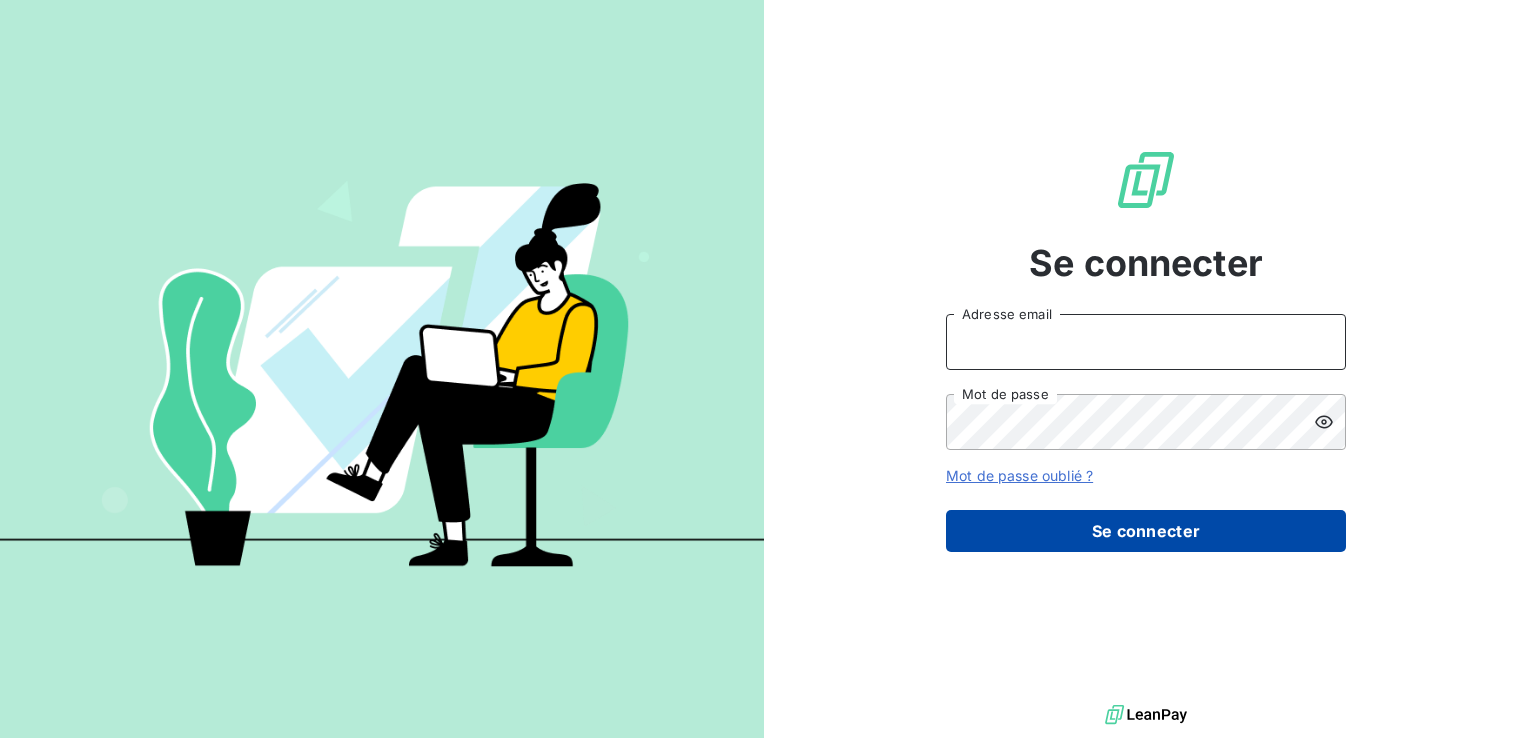 type on "adermont@perin.fr" 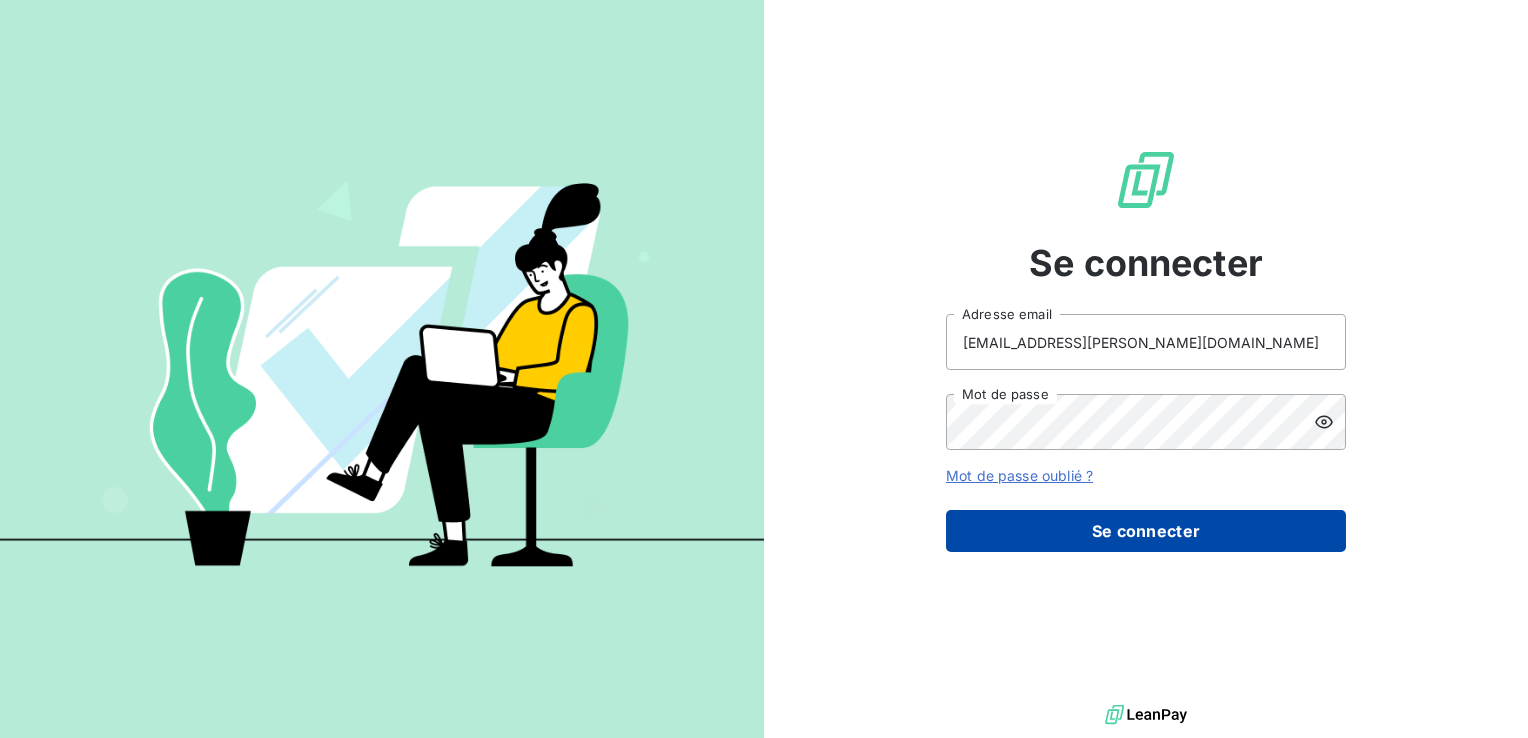 click on "Se connecter" at bounding box center [1146, 531] 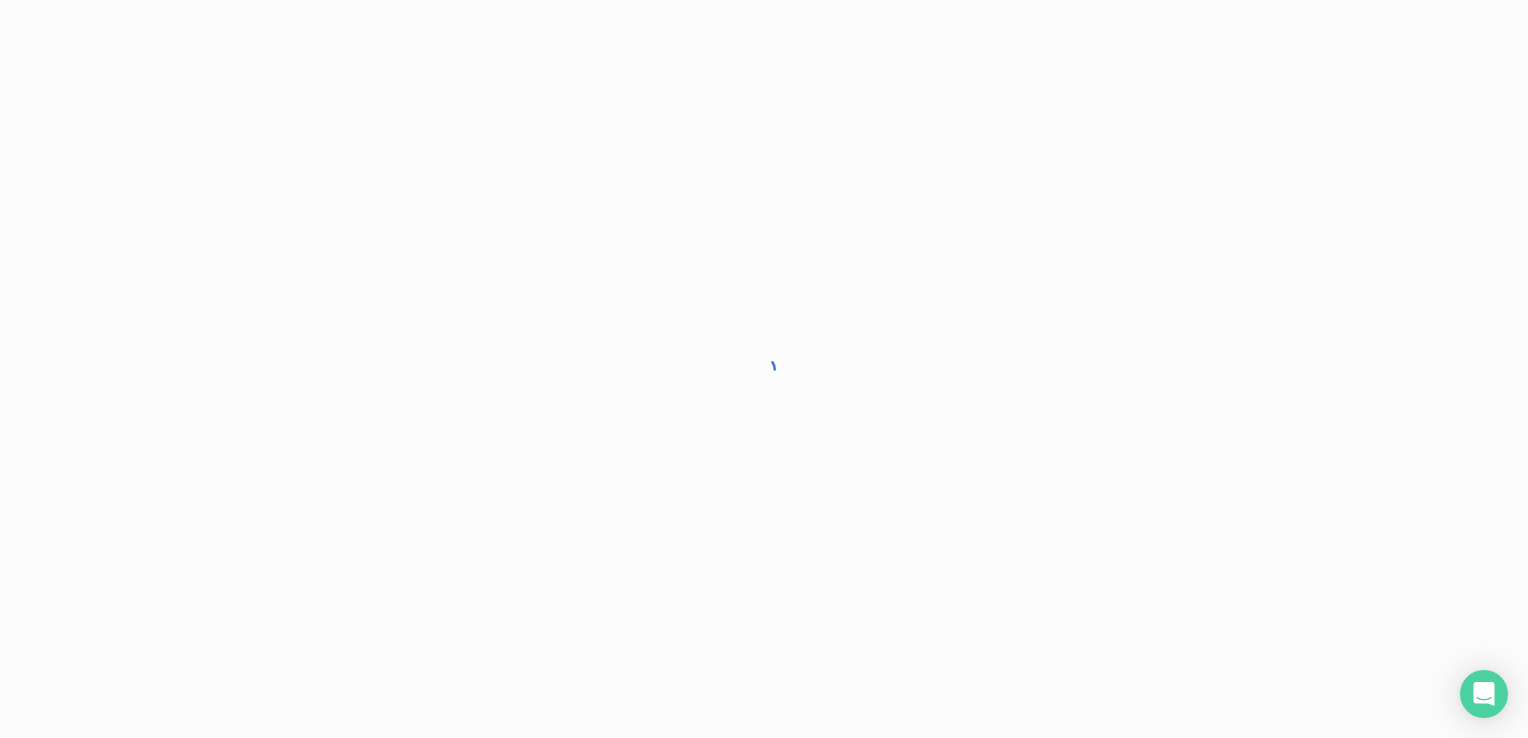 scroll, scrollTop: 0, scrollLeft: 0, axis: both 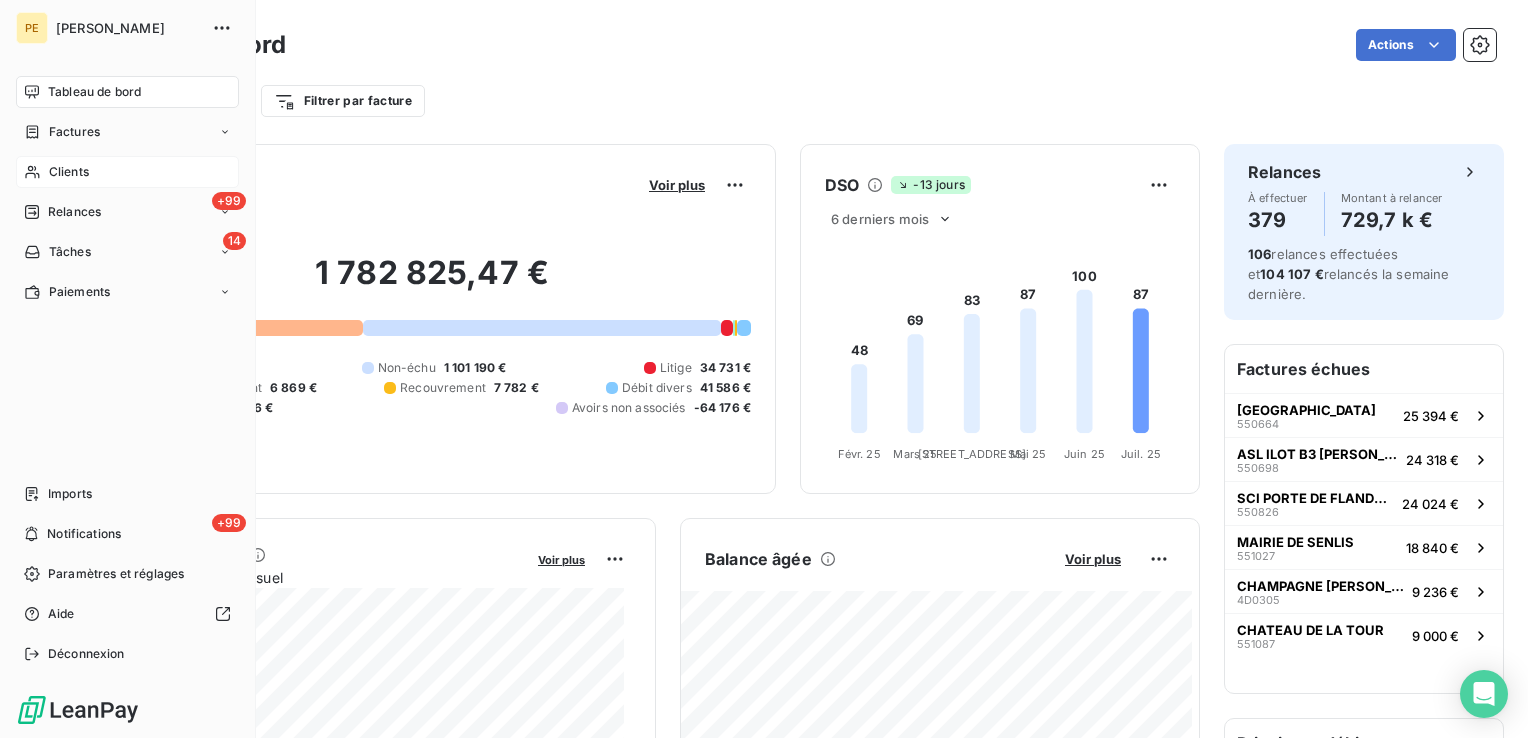 click on "Clients" at bounding box center [69, 172] 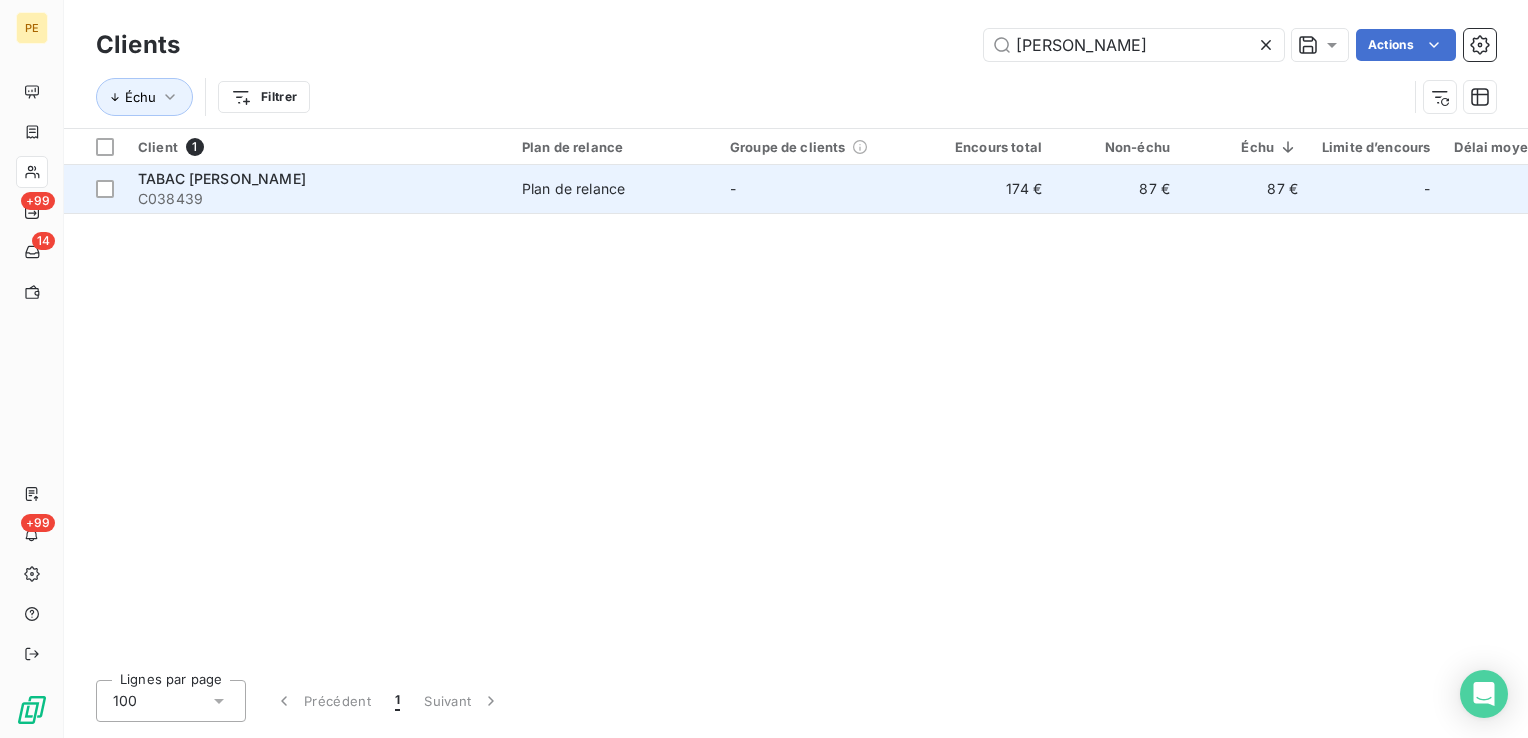 type on "[PERSON_NAME]" 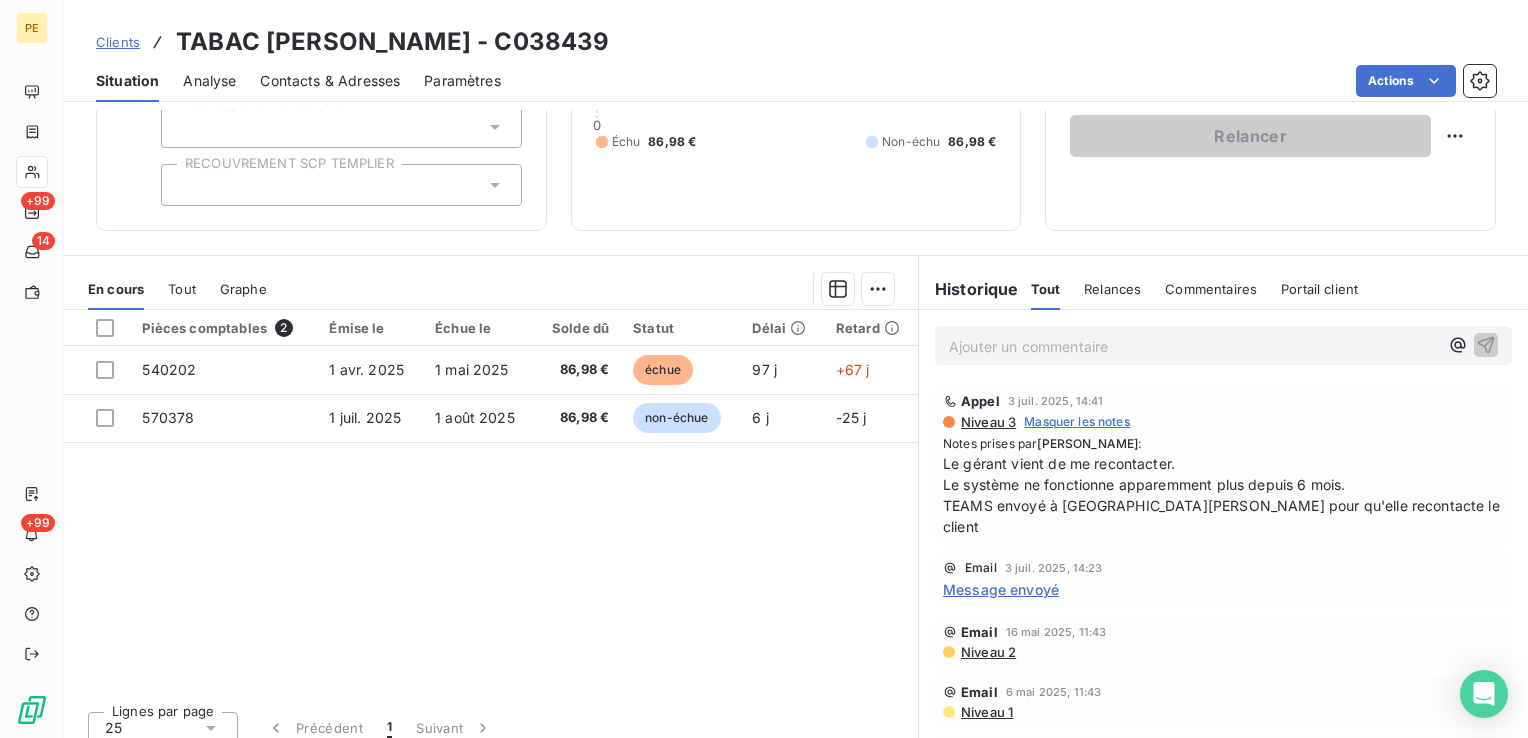 scroll, scrollTop: 100, scrollLeft: 0, axis: vertical 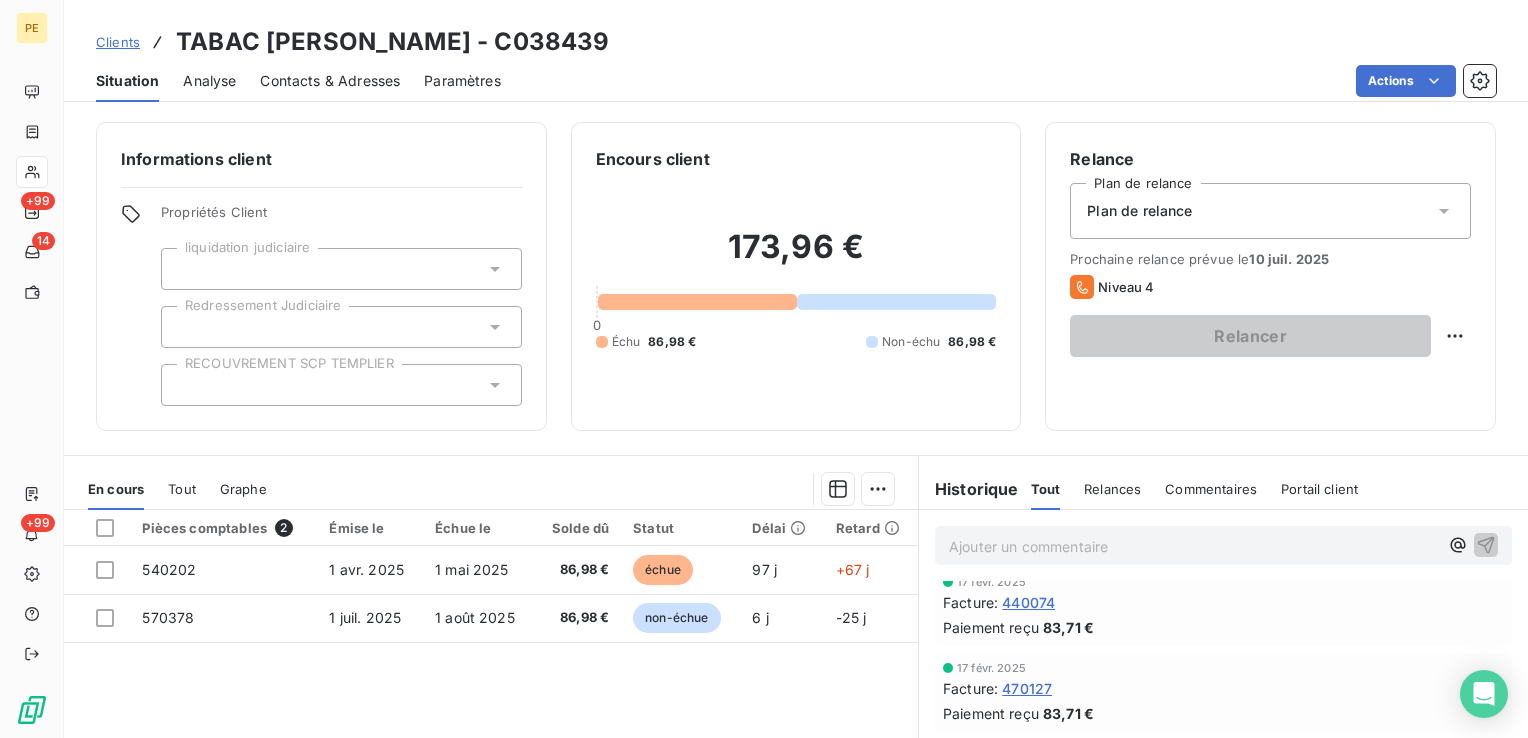 click on "Tout" at bounding box center [182, 489] 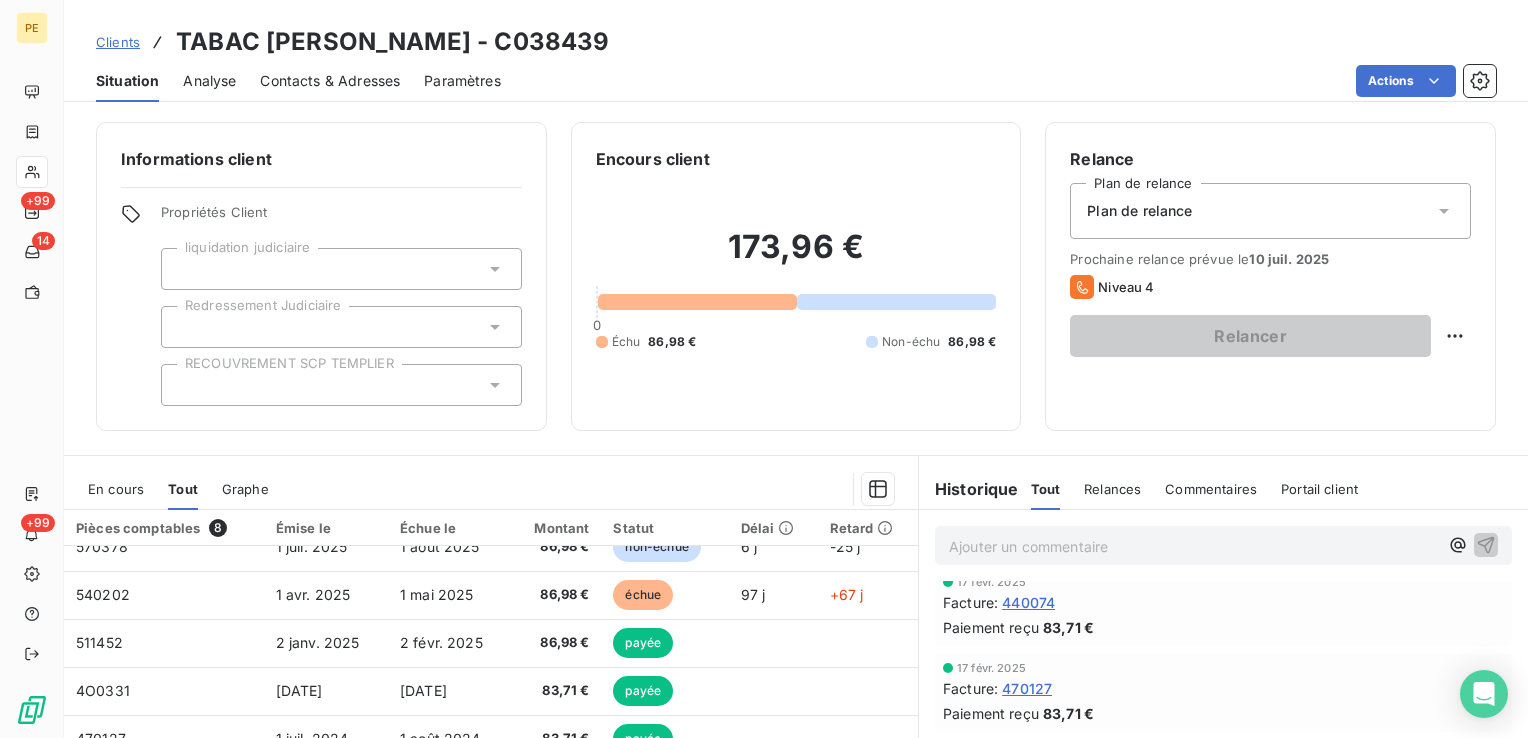 scroll, scrollTop: 35, scrollLeft: 0, axis: vertical 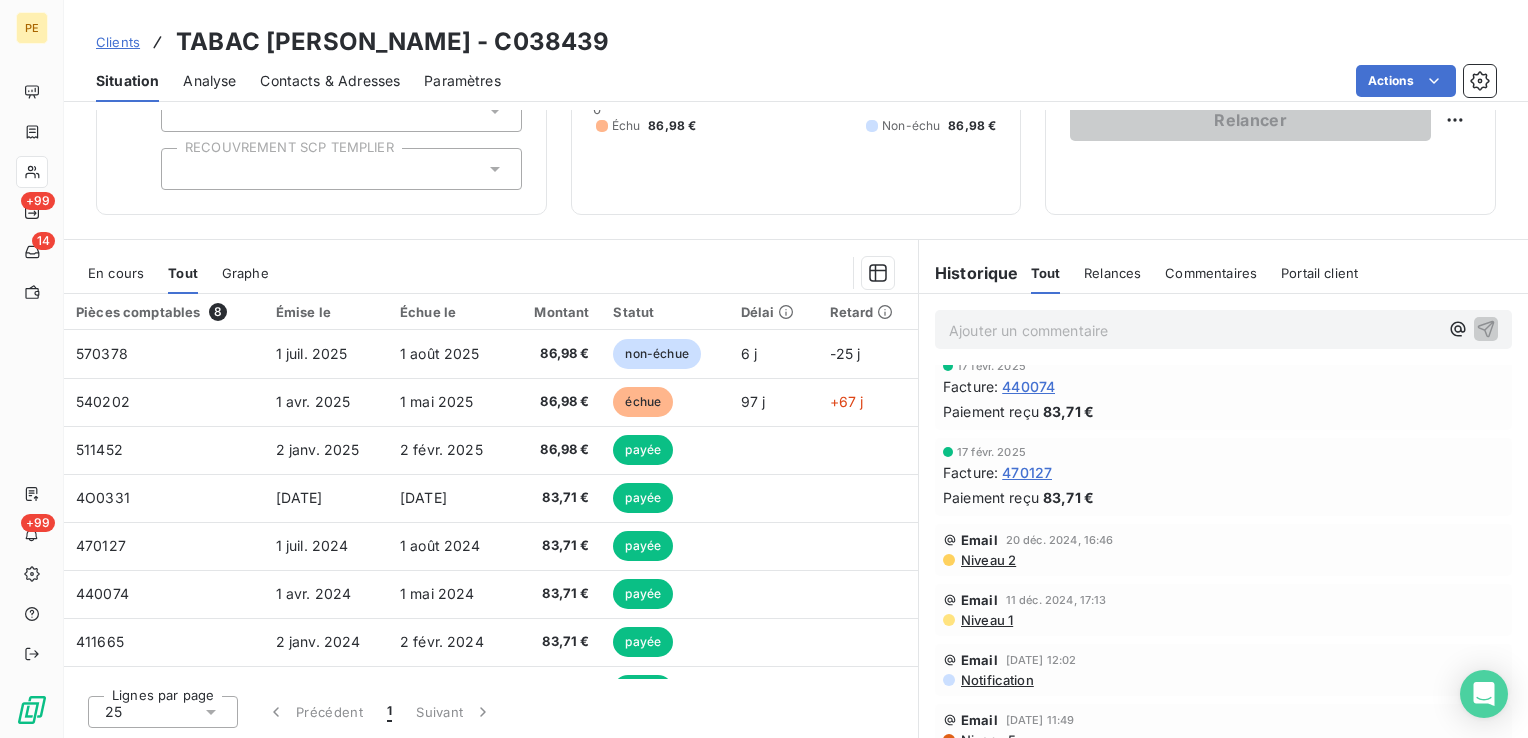 click on "En cours" at bounding box center (116, 273) 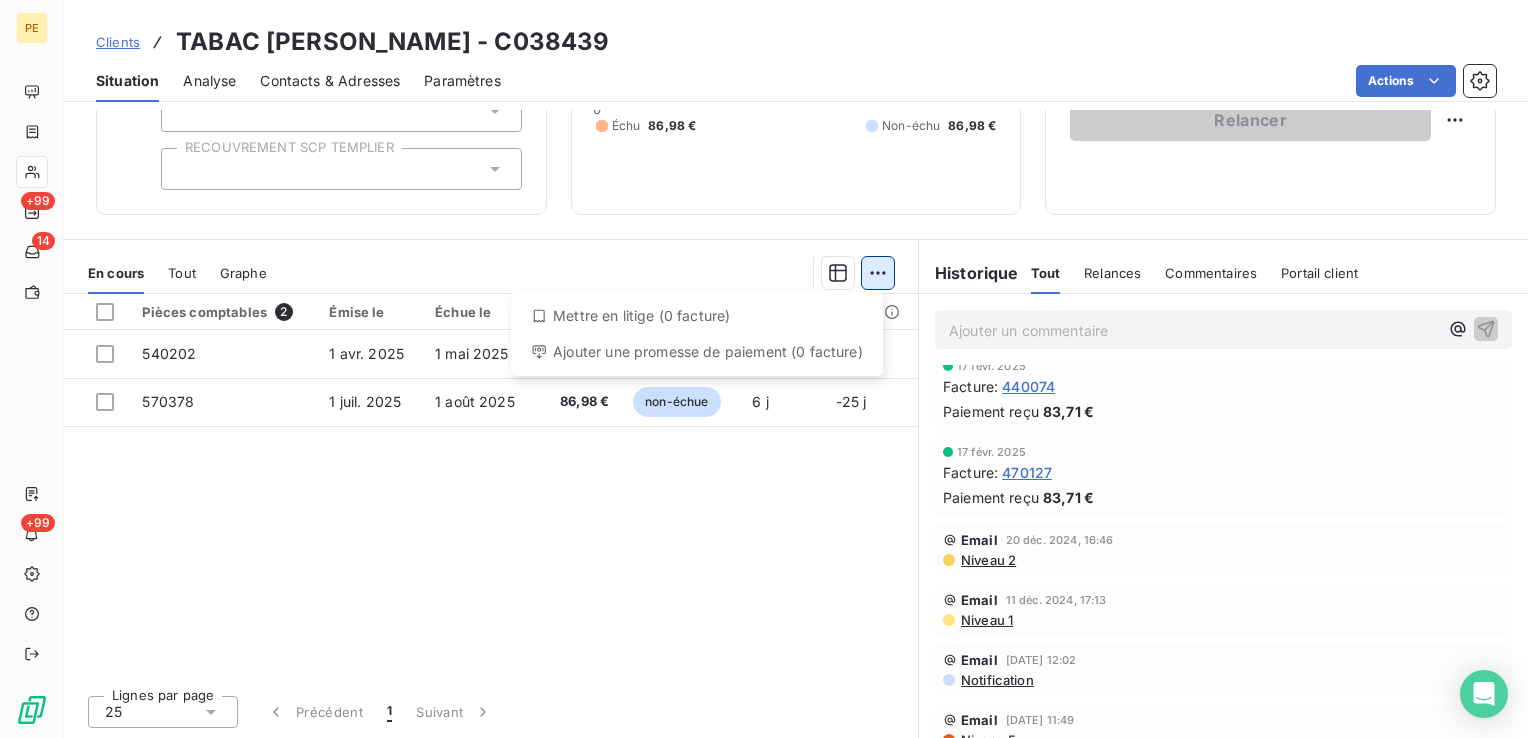 click on "PE +99 14 +99 Clients TABAC [PERSON_NAME] - C038439 Situation Analyse Contacts & Adresses Paramètres Actions Informations client Propriétés Client liquidation judiciaire Redressement Judiciaire RECOUVREMENT SCP TEMPLIER Encours client   173,96 € 0 Échu 86,98 € Non-échu 86,98 €   Relance Plan de relance Plan de relance Prochaine relance prévue le  10 juil. 2025 Niveau 4 Relancer En cours Tout Graphe Mettre en litige (0 facture) Ajouter une promesse de paiement (0 facture) Pièces comptables 2 Émise le Échue le Solde dû Statut Délai   Retard   540202 1 avr. 2025 1 mai 2025 86,98 € échue 97 j +67 j 570378 1 juil. 2025 1 août 2025 86,98 € non-échue 6 j -25 j Lignes par page 25 Précédent 1 Suivant Historique Tout Relances Commentaires Portail client Tout Relances Commentaires Portail client Ajouter un commentaire ﻿ [PERSON_NAME] 3 juil. 2025, 14:41 Niveau 3 Masquer les notes Notes prises par  [PERSON_NAME]  : Email 3 juil. 2025, 14:23 Message envoyé Email 16 mai 2025, 11:43" at bounding box center [764, 369] 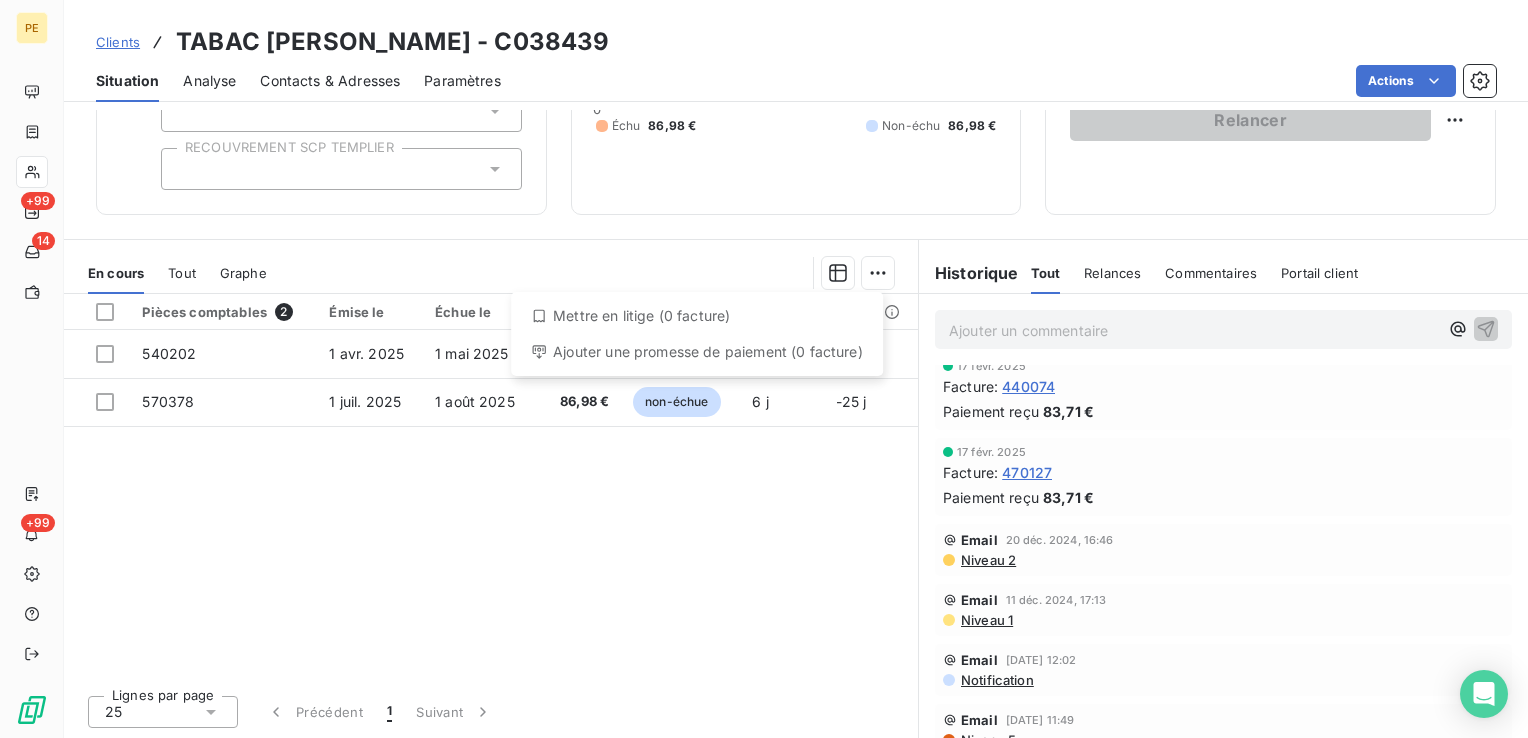 click on "PE +99 14 +99 Clients TABAC [PERSON_NAME] - C038439 Situation Analyse Contacts & Adresses Paramètres Actions Informations client Propriétés Client liquidation judiciaire Redressement Judiciaire RECOUVREMENT SCP TEMPLIER Encours client   173,96 € 0 Échu 86,98 € Non-échu 86,98 €   Relance Plan de relance Plan de relance Prochaine relance prévue le  10 juil. 2025 Niveau 4 Relancer En cours Tout Graphe Mettre en litige (0 facture) Ajouter une promesse de paiement (0 facture) Pièces comptables 2 Émise le Échue le Solde dû Statut Délai   Retard   540202 1 avr. 2025 1 mai 2025 86,98 € échue 97 j +67 j 570378 1 juil. 2025 1 août 2025 86,98 € non-échue 6 j -25 j Lignes par page 25 Précédent 1 Suivant Historique Tout Relances Commentaires Portail client Tout Relances Commentaires Portail client Ajouter un commentaire ﻿ [PERSON_NAME] 3 juil. 2025, 14:41 Niveau 3 Masquer les notes Notes prises par  [PERSON_NAME]  : Email 3 juil. 2025, 14:23 Message envoyé Email 16 mai 2025, 11:43" at bounding box center [764, 369] 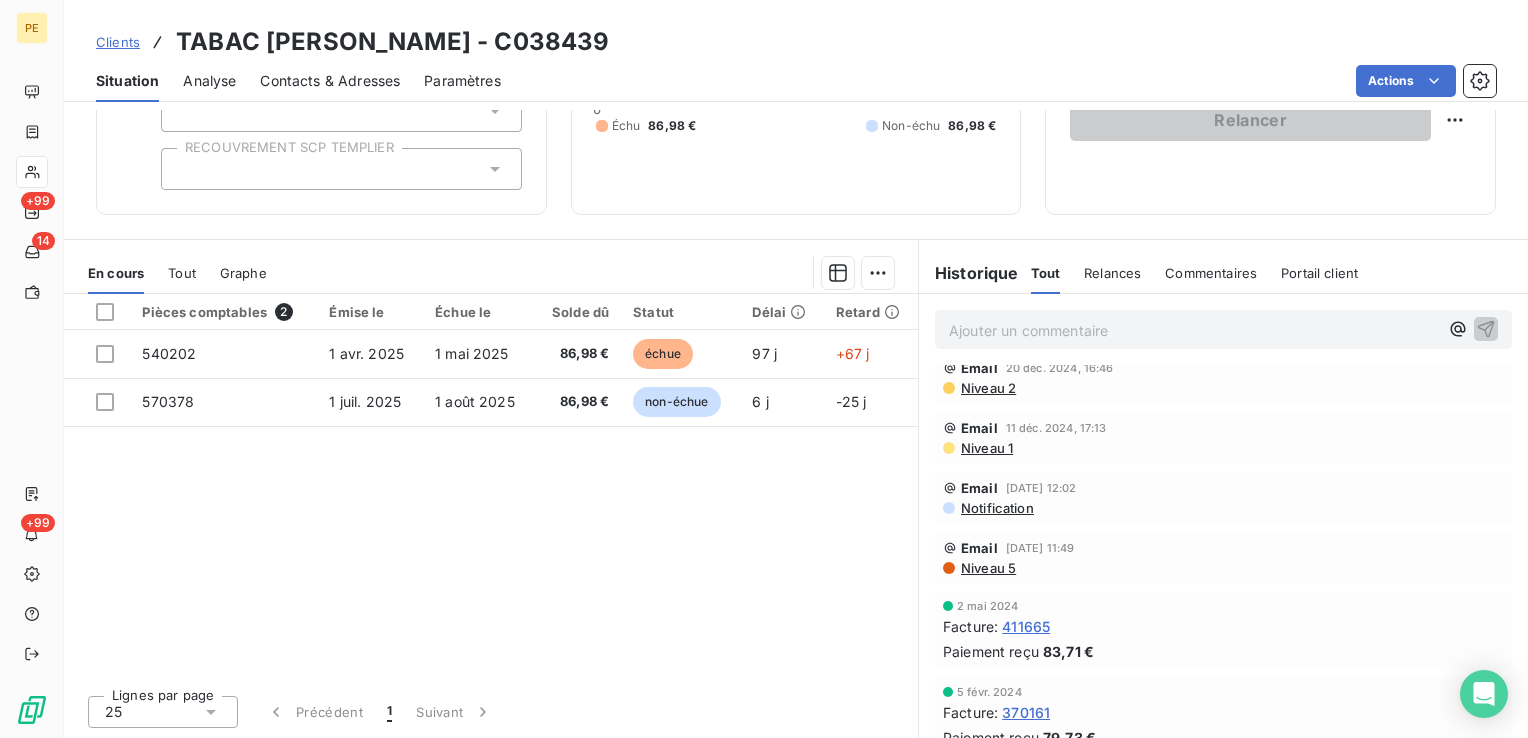 scroll, scrollTop: 0, scrollLeft: 0, axis: both 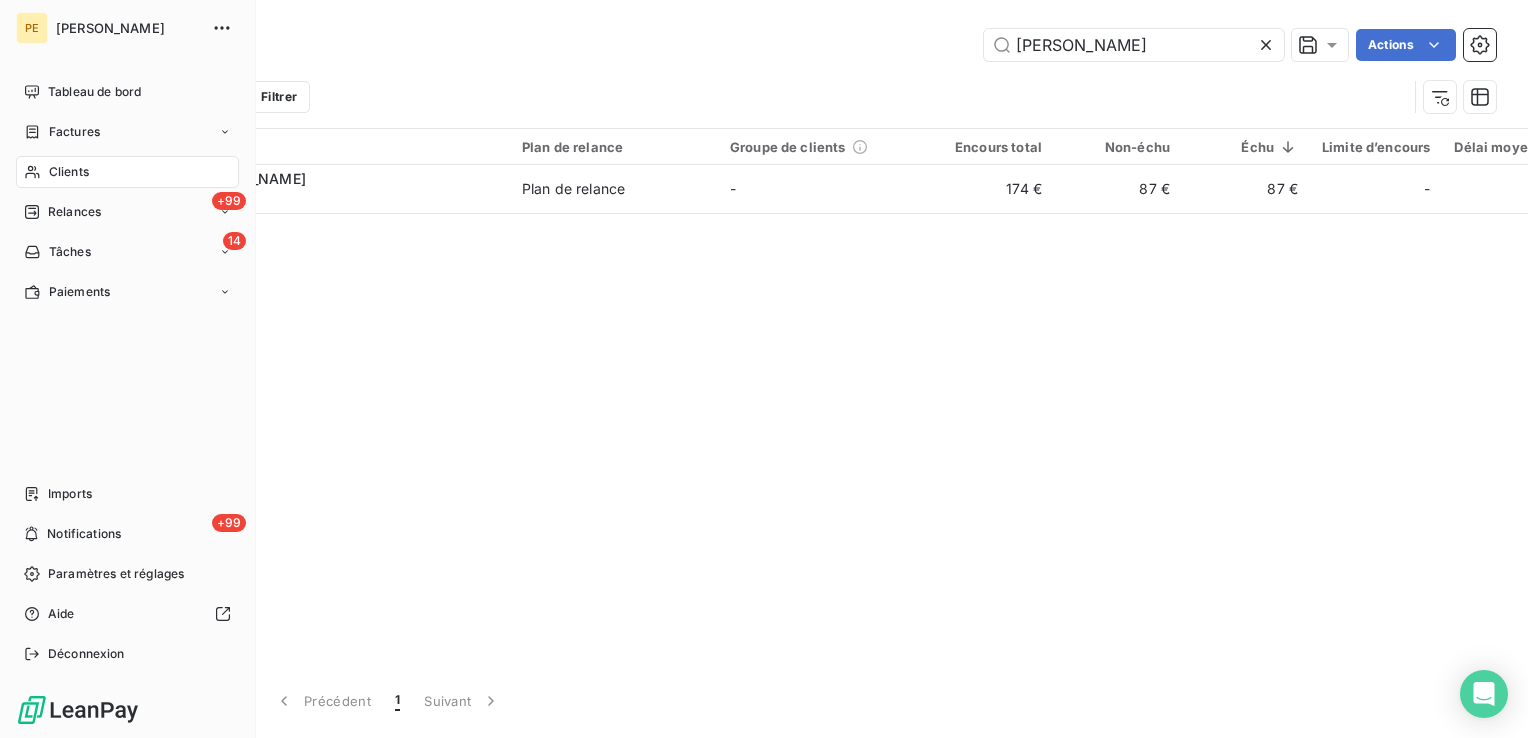 click on "Clients" at bounding box center [69, 172] 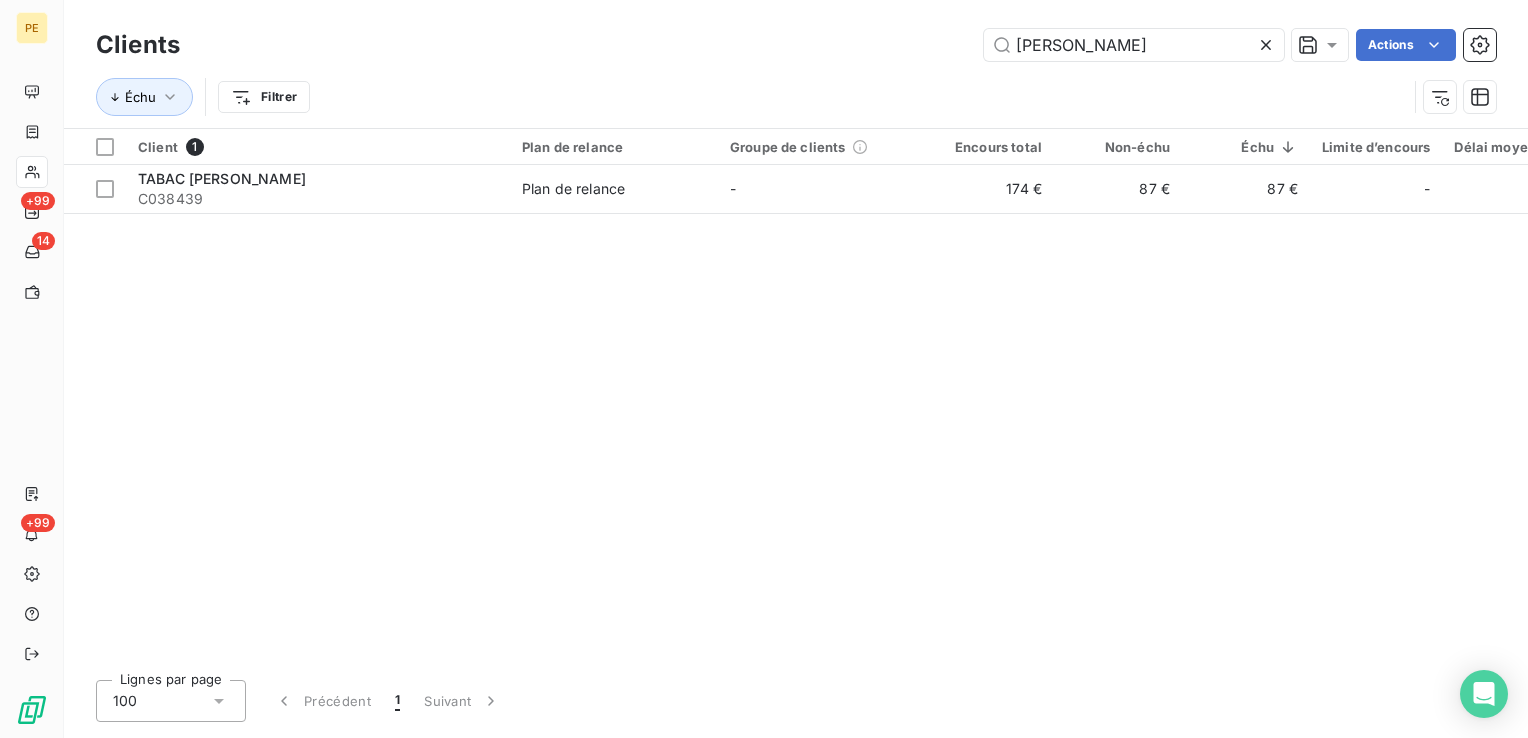 click 